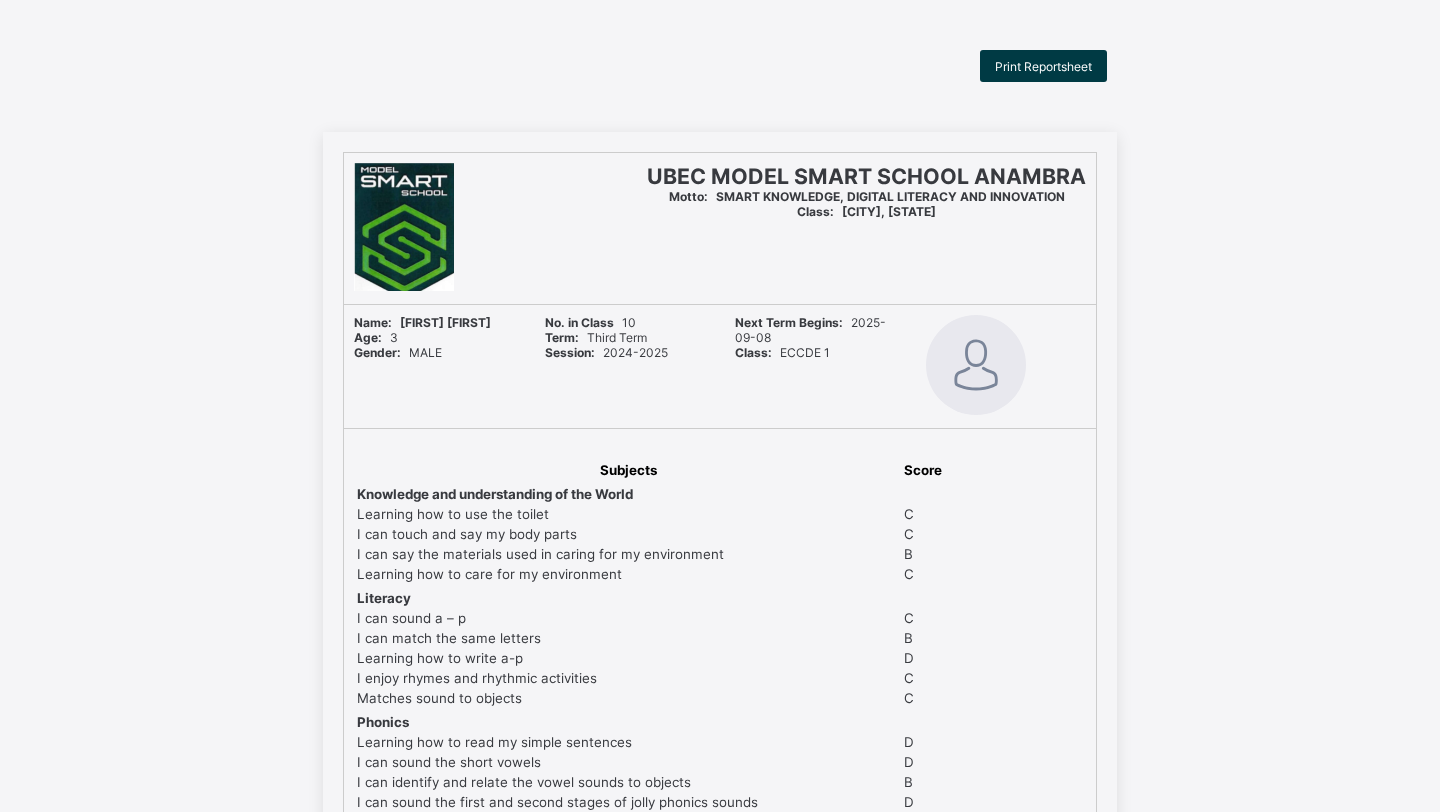 scroll, scrollTop: 480, scrollLeft: 0, axis: vertical 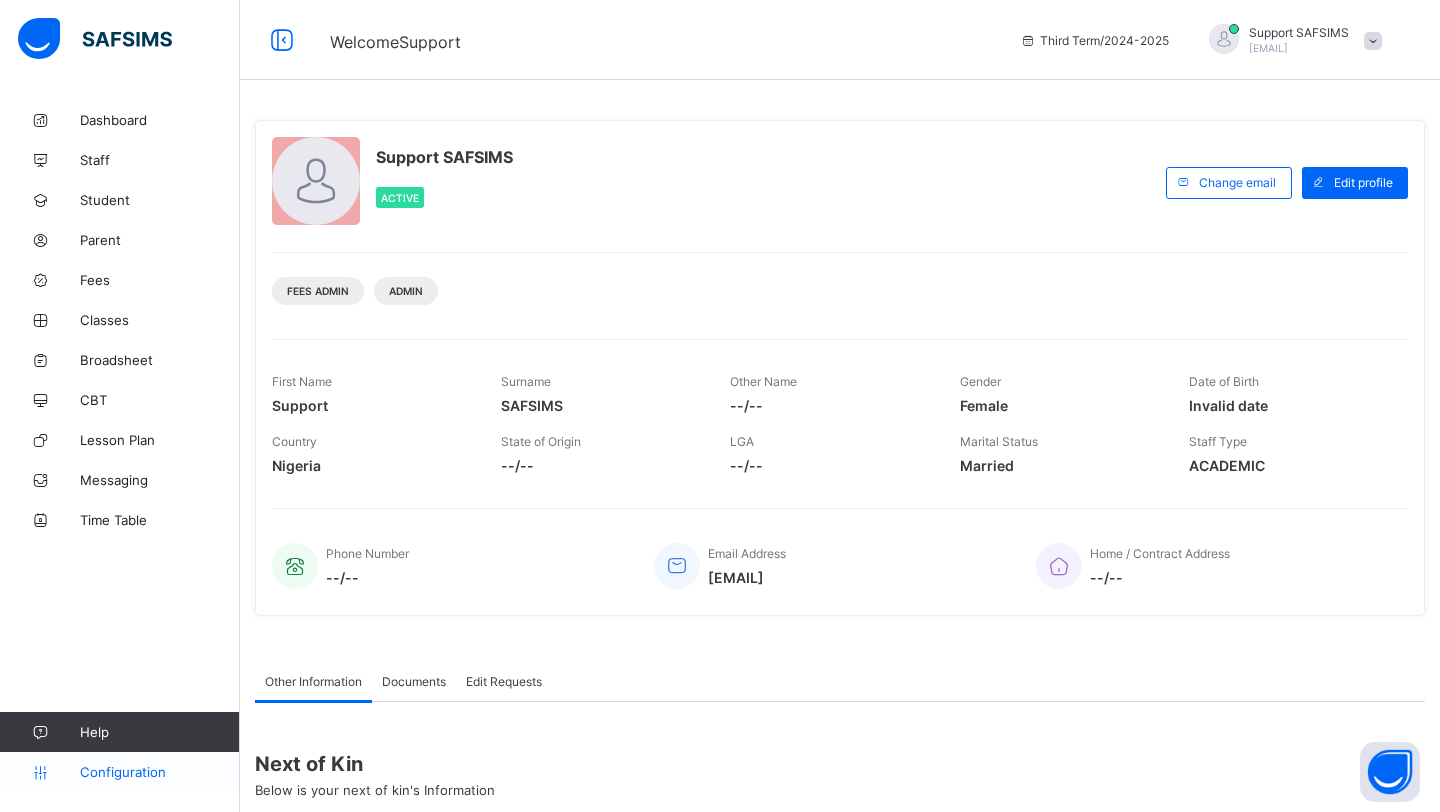 click on "Configuration" at bounding box center (119, 772) 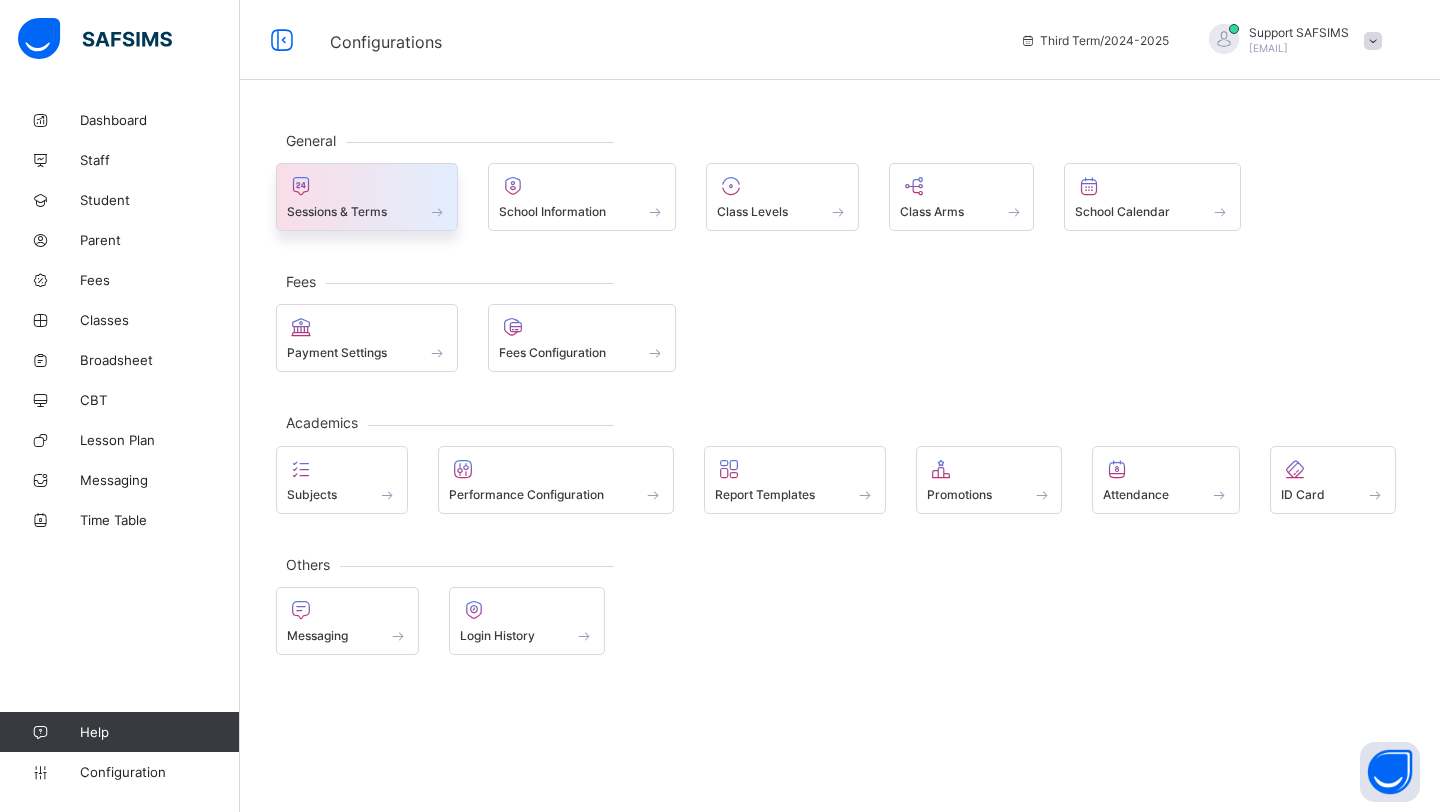 click on "Sessions & Terms" at bounding box center [367, 197] 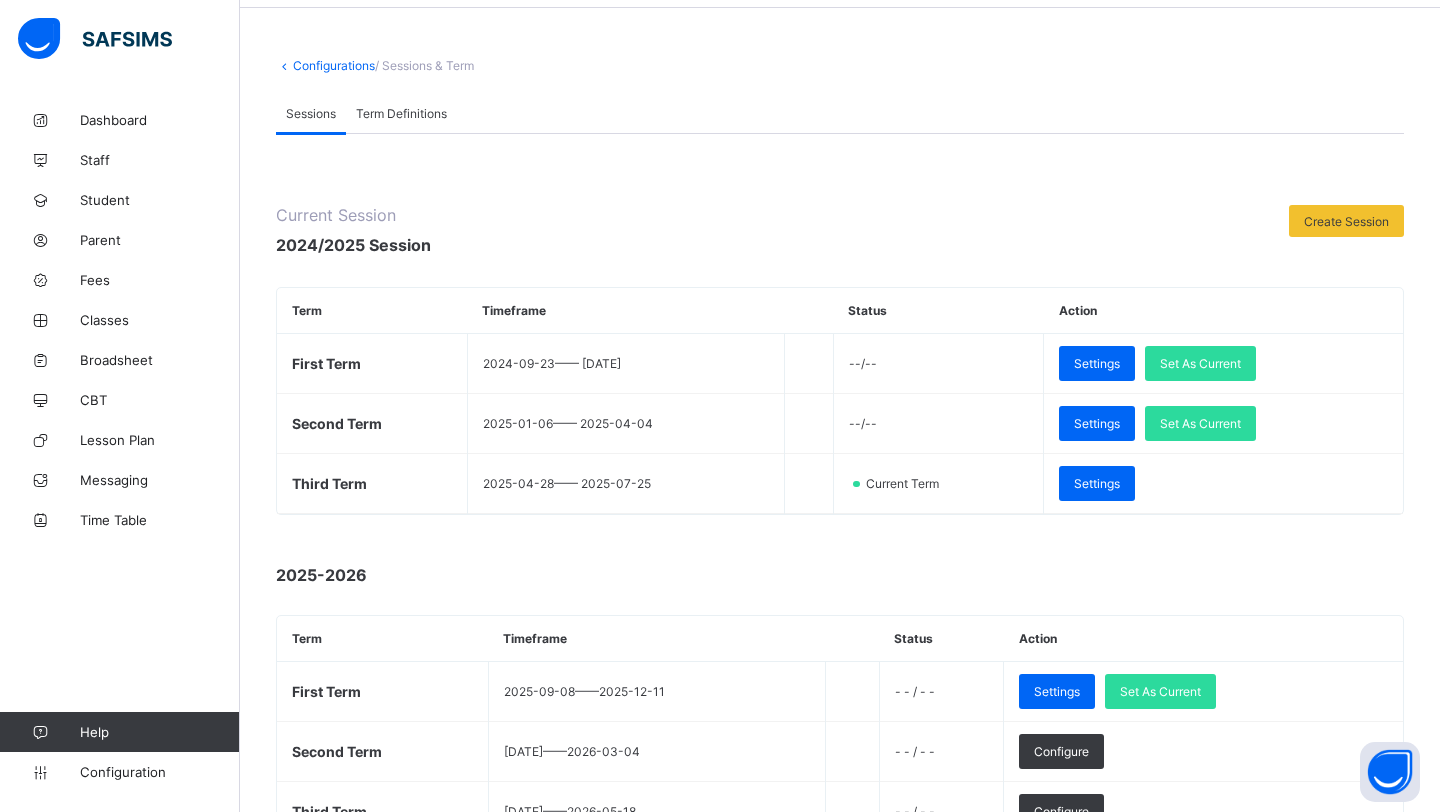 scroll, scrollTop: 99, scrollLeft: 0, axis: vertical 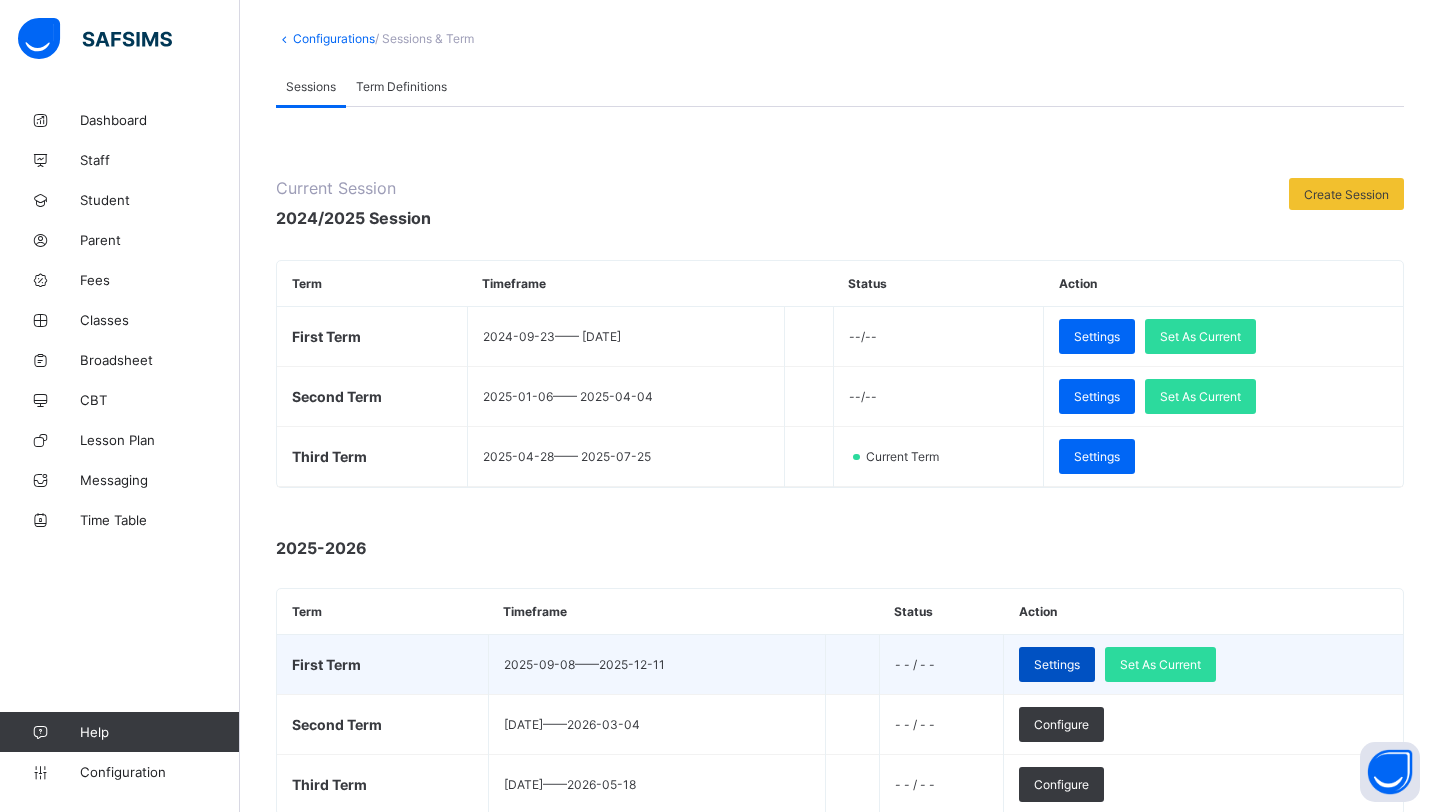 click on "Settings" at bounding box center [1057, 664] 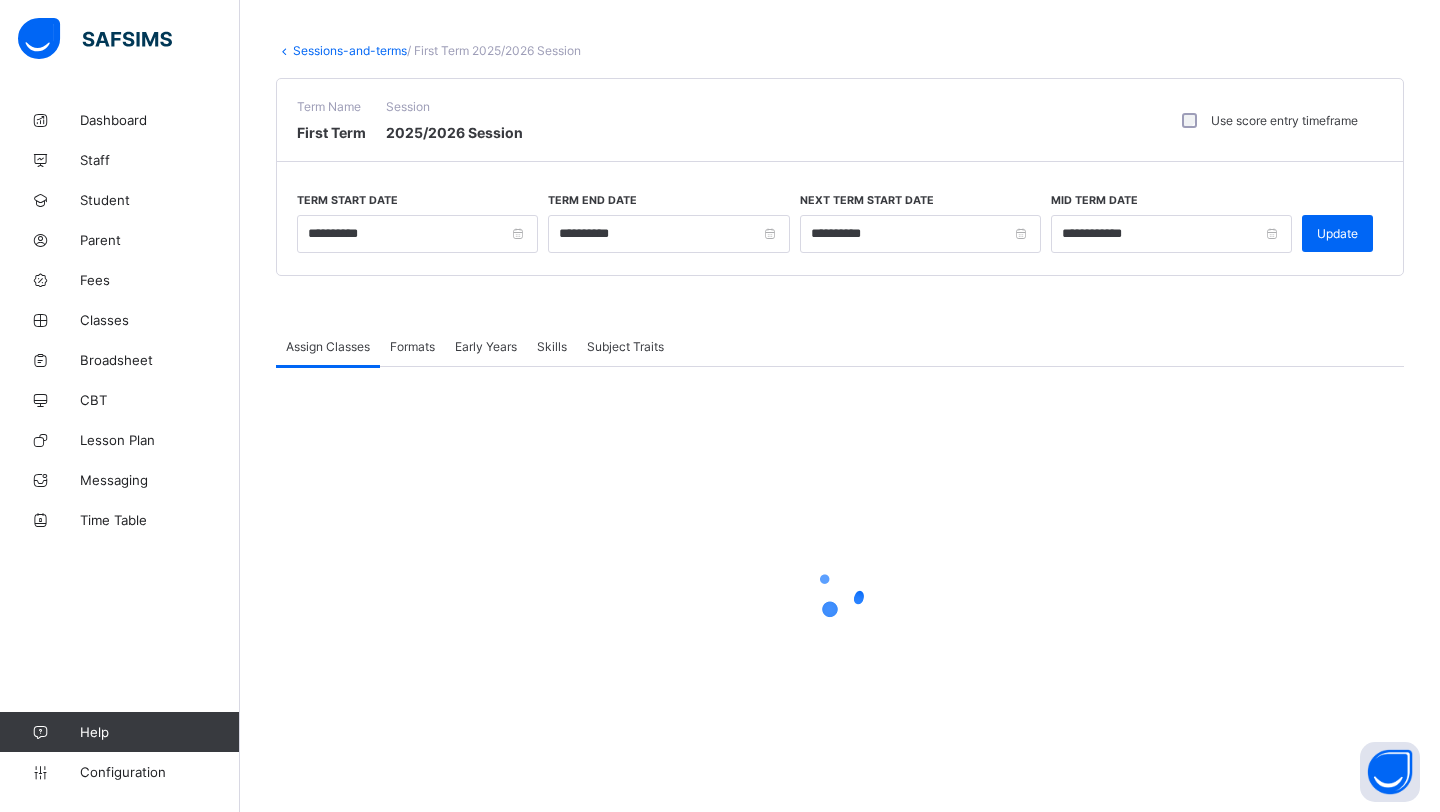 scroll, scrollTop: 86, scrollLeft: 0, axis: vertical 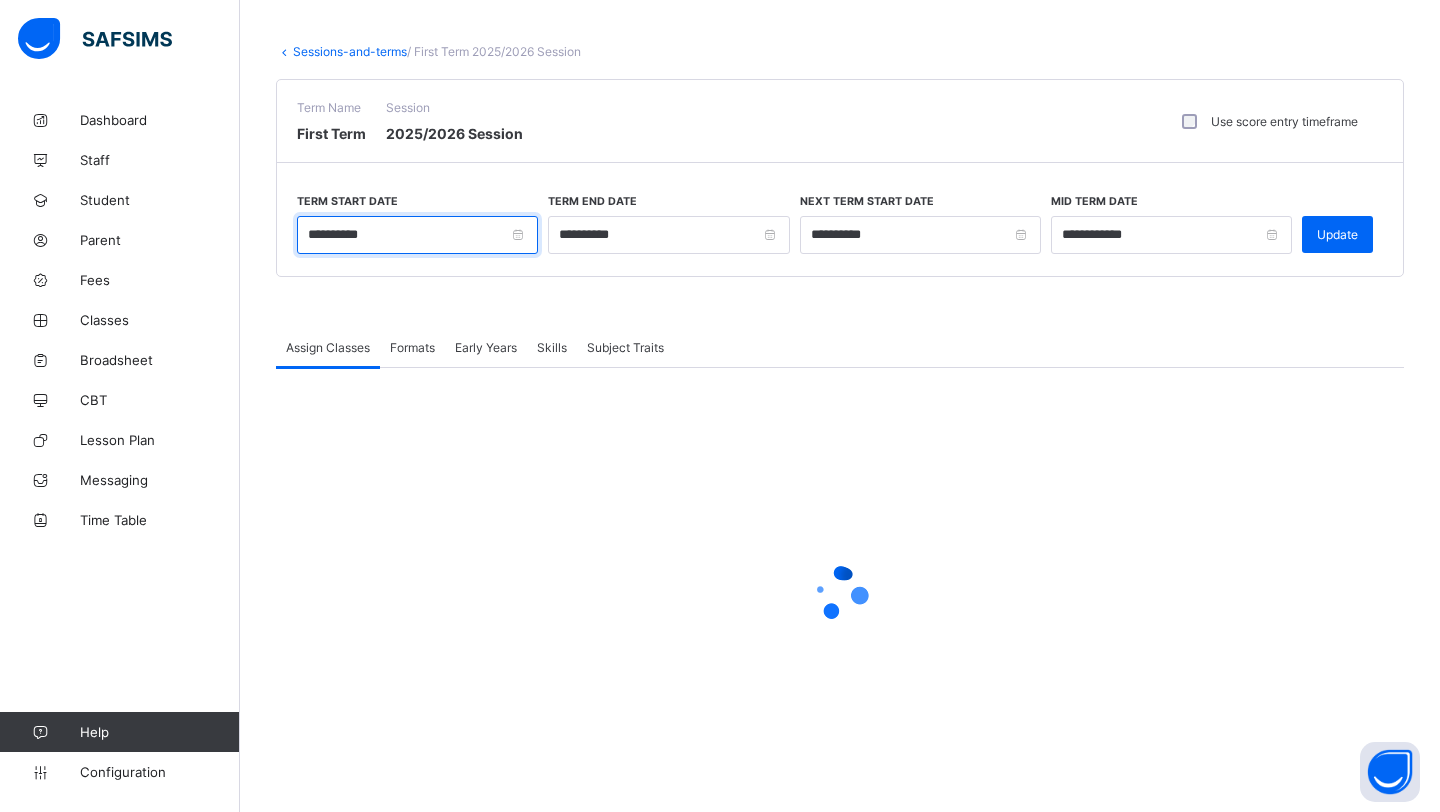 click on "**********" at bounding box center (417, 235) 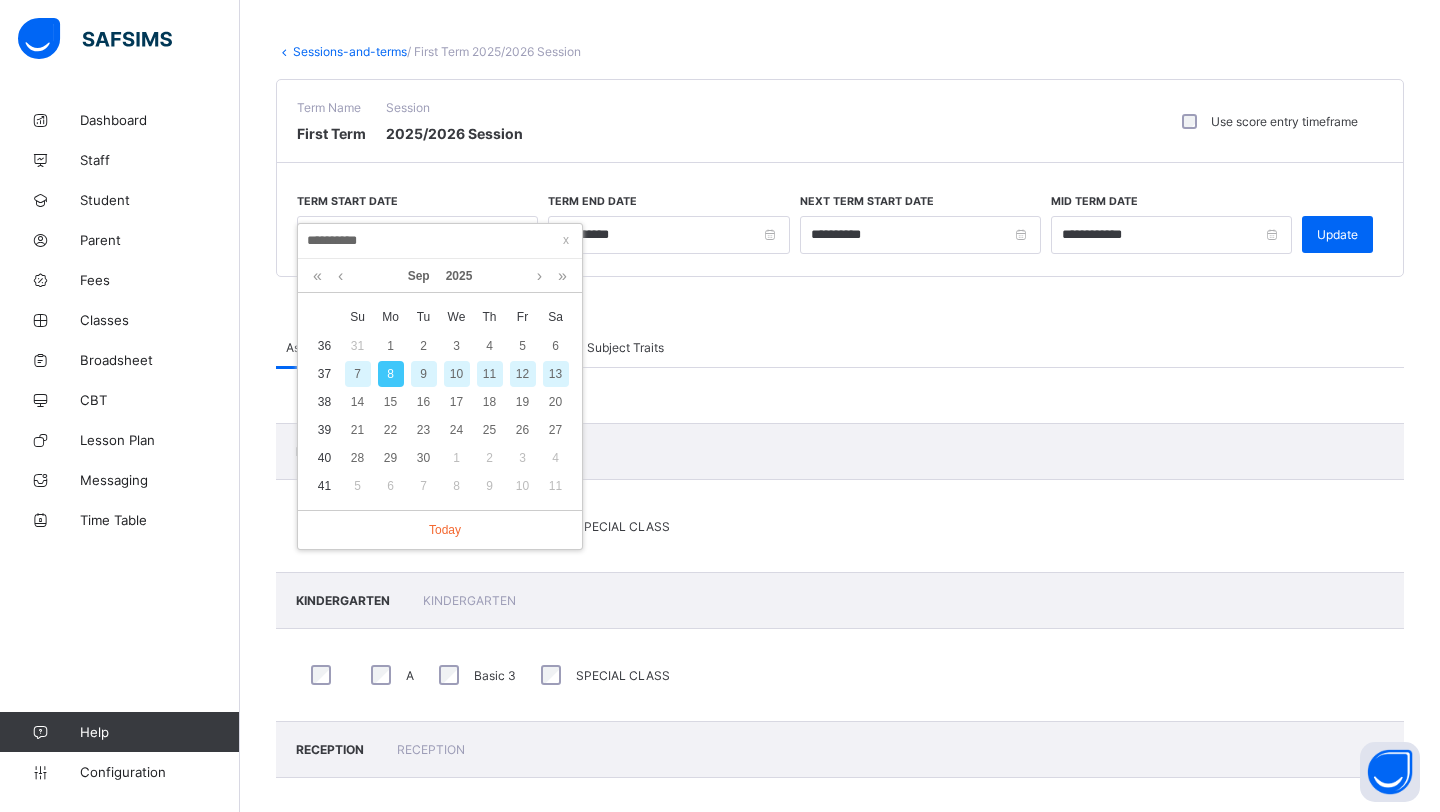 scroll, scrollTop: 99, scrollLeft: 0, axis: vertical 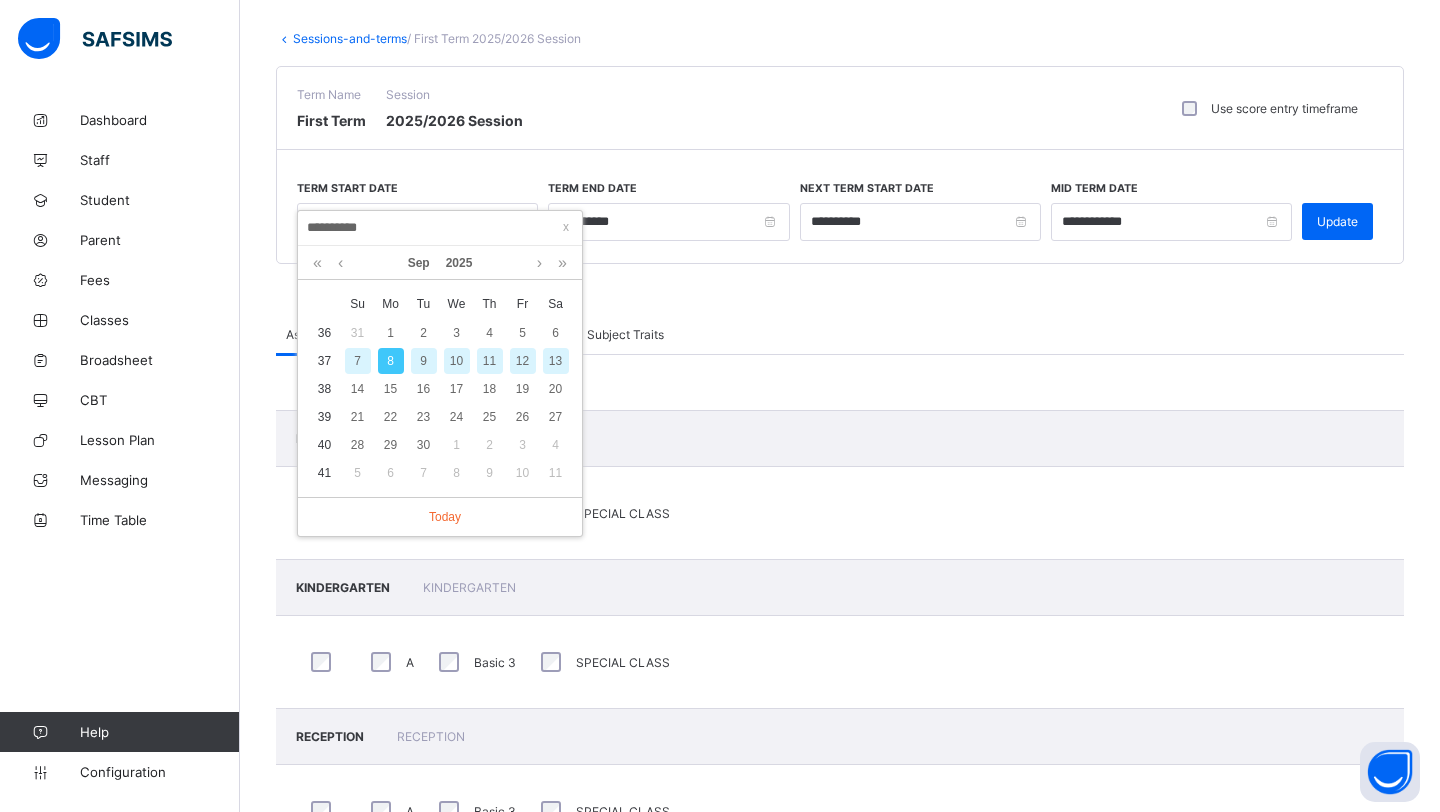 click on "9" at bounding box center [424, 361] 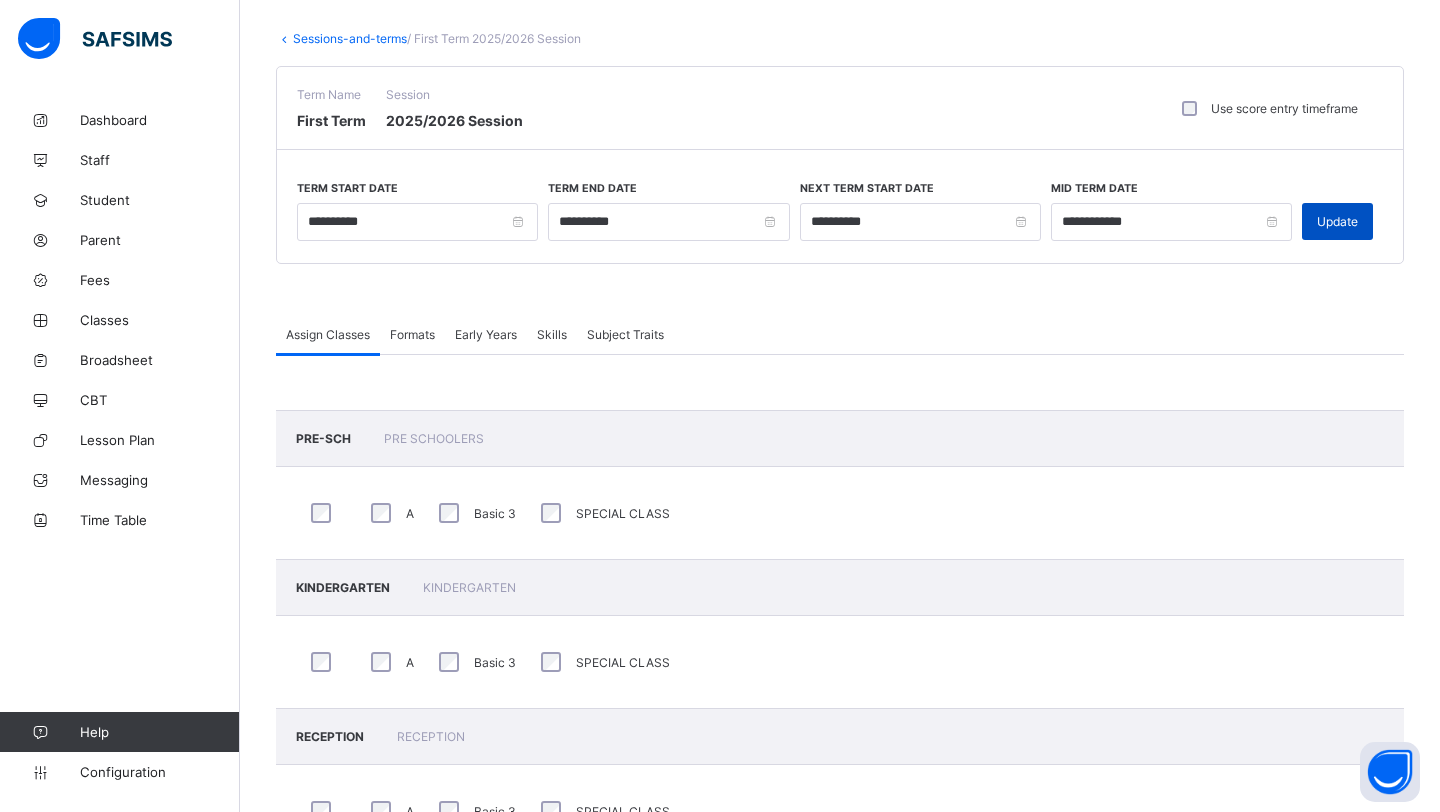 click on "Update" at bounding box center (1337, 221) 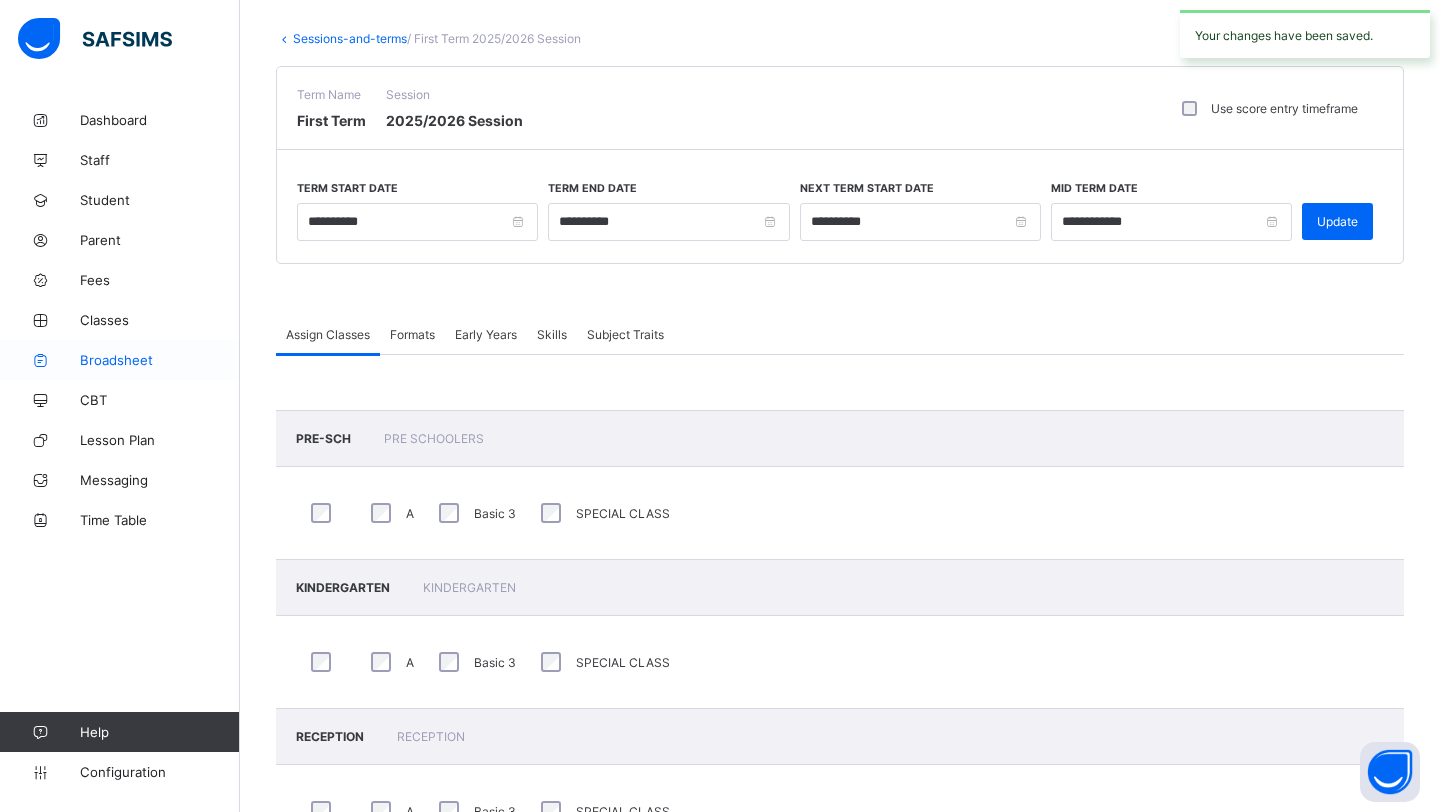 click on "Broadsheet" at bounding box center [160, 360] 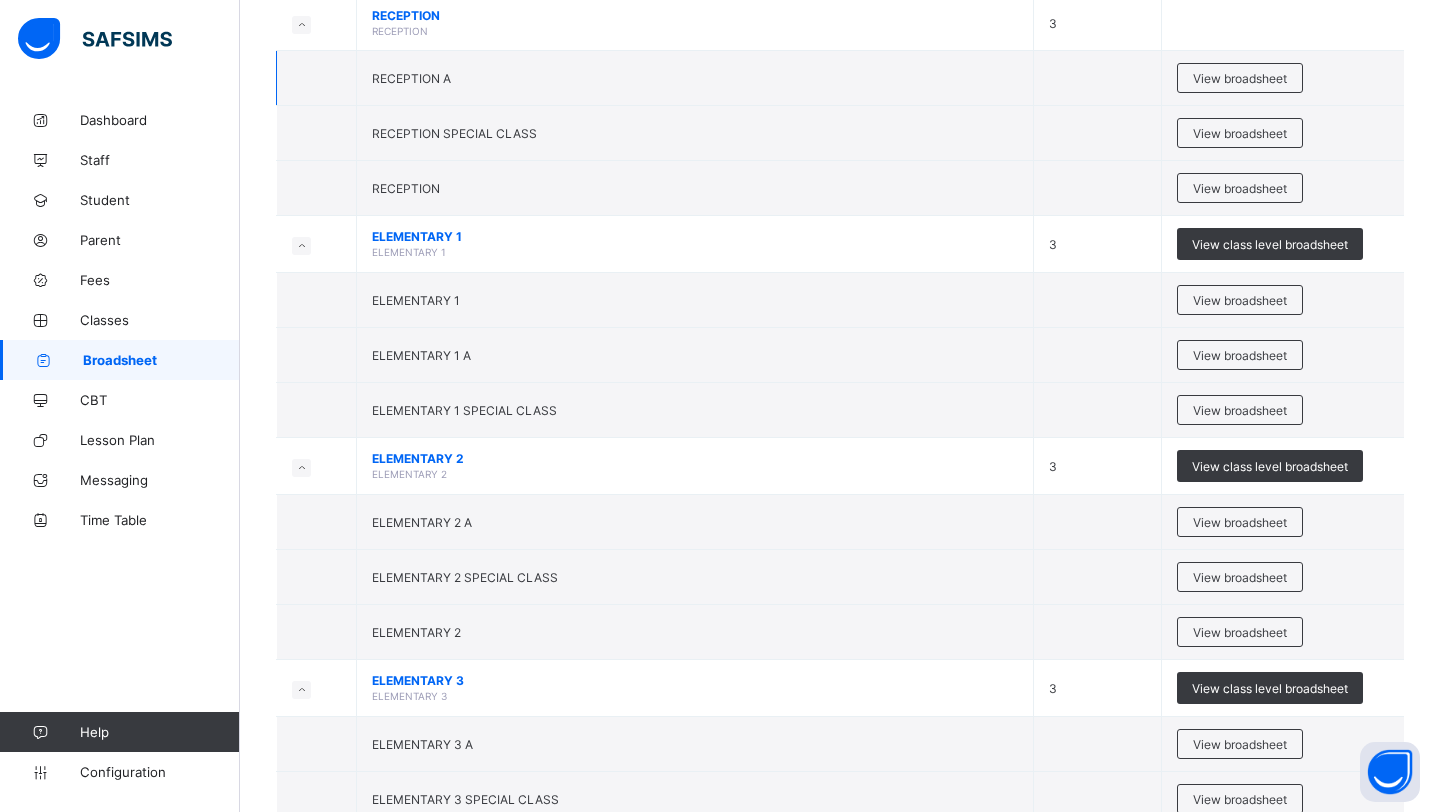 scroll, scrollTop: 759, scrollLeft: 0, axis: vertical 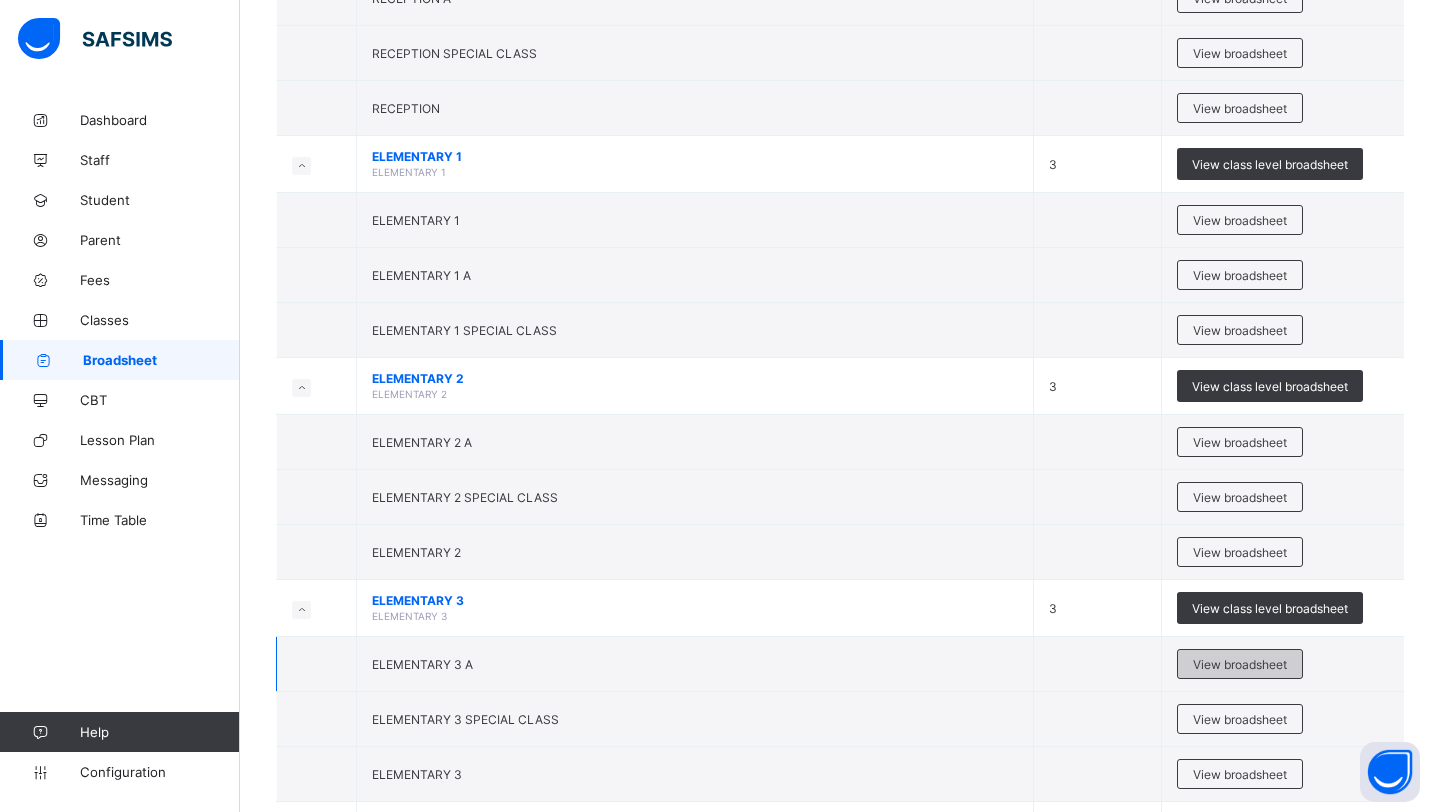 click on "View broadsheet" at bounding box center [1240, 664] 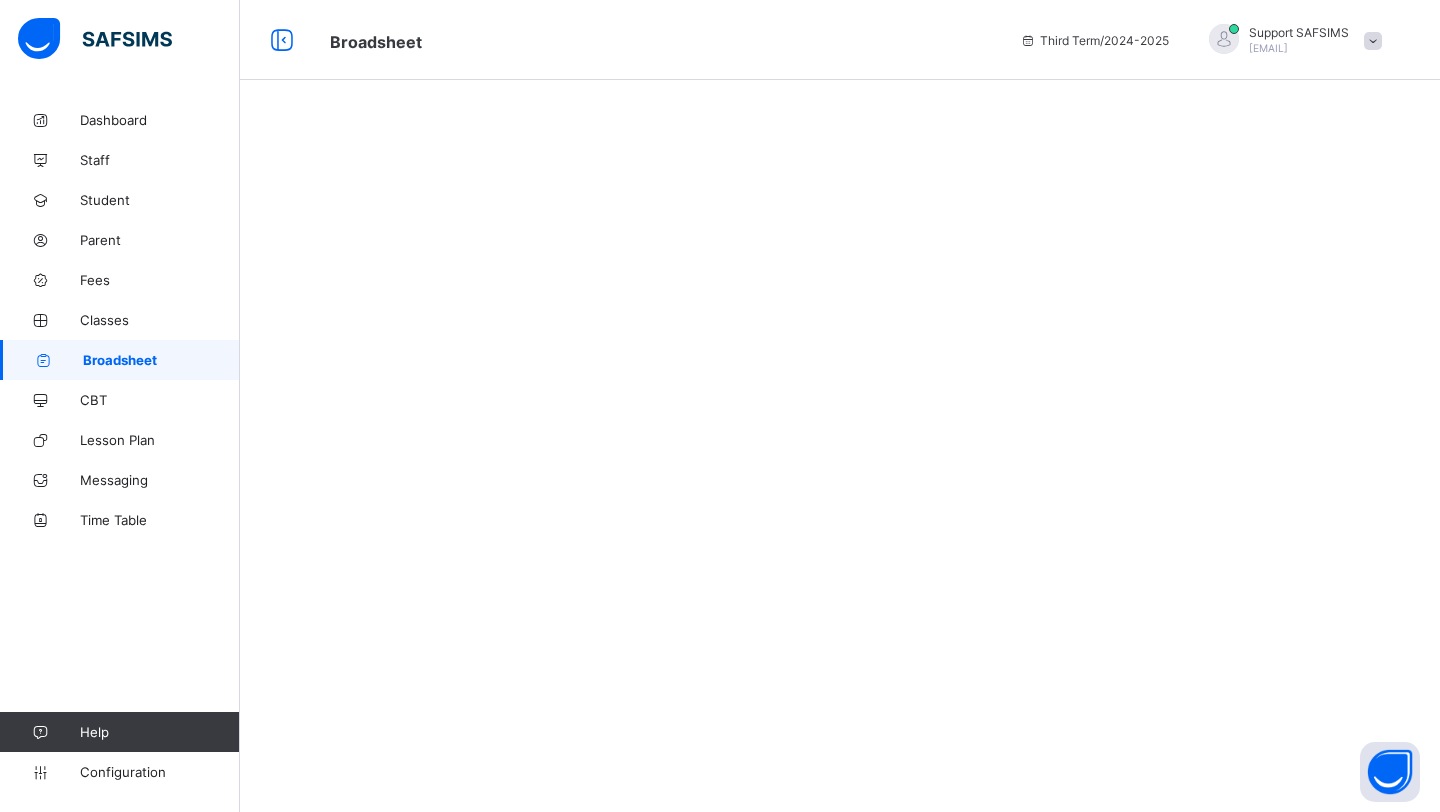 scroll, scrollTop: 0, scrollLeft: 0, axis: both 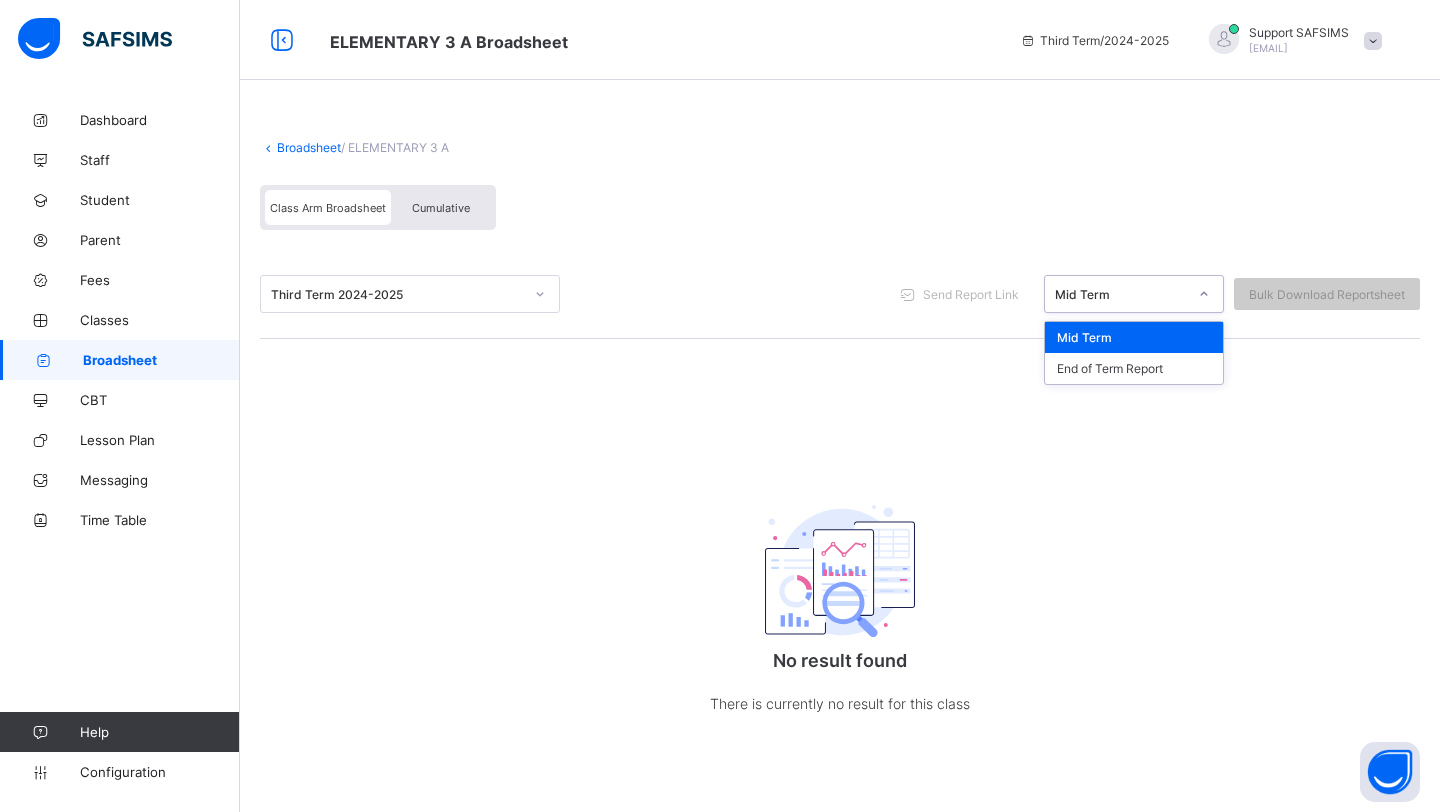 click at bounding box center (1204, 294) 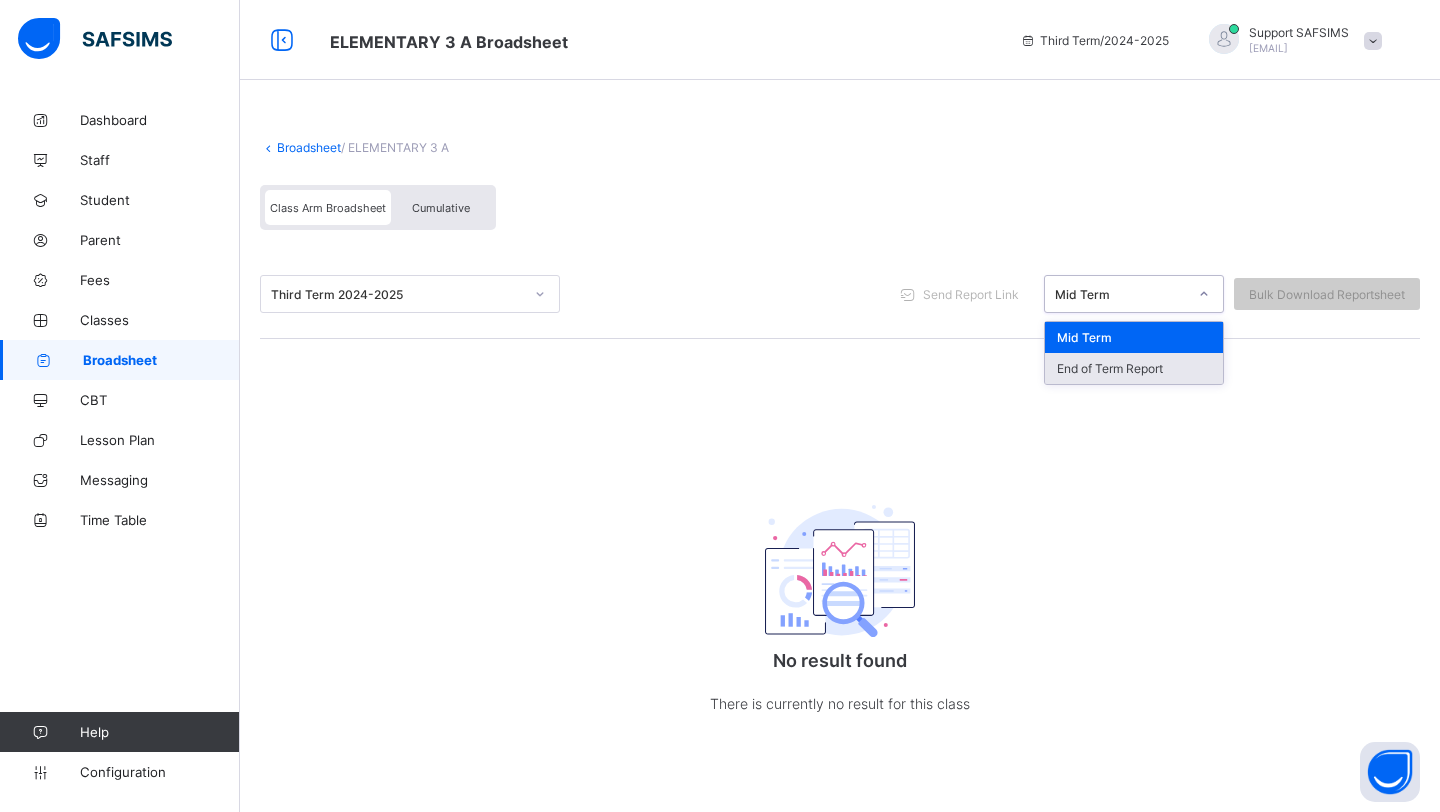 click on "End of Term Report" at bounding box center [1134, 368] 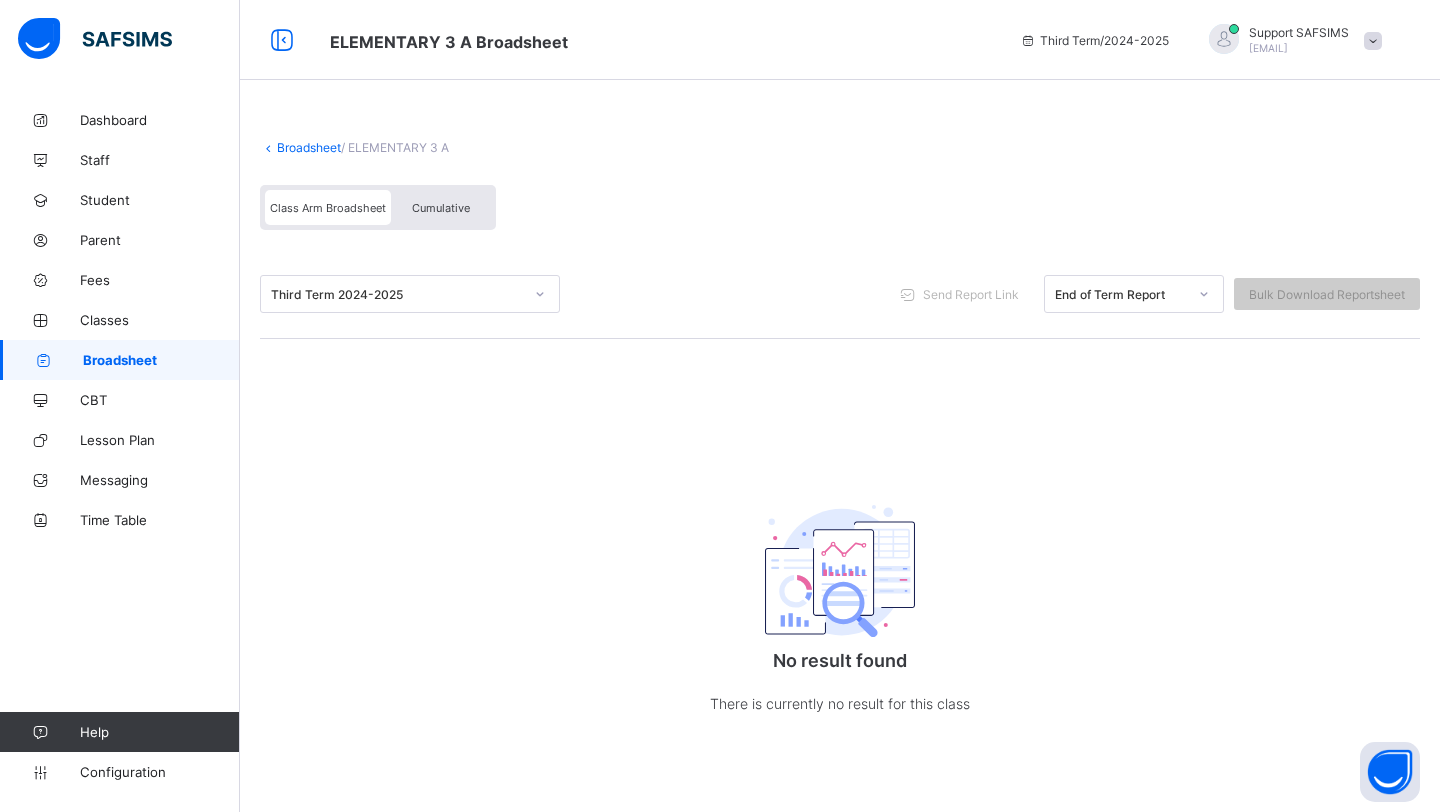 click on "Broadsheet" at bounding box center [309, 147] 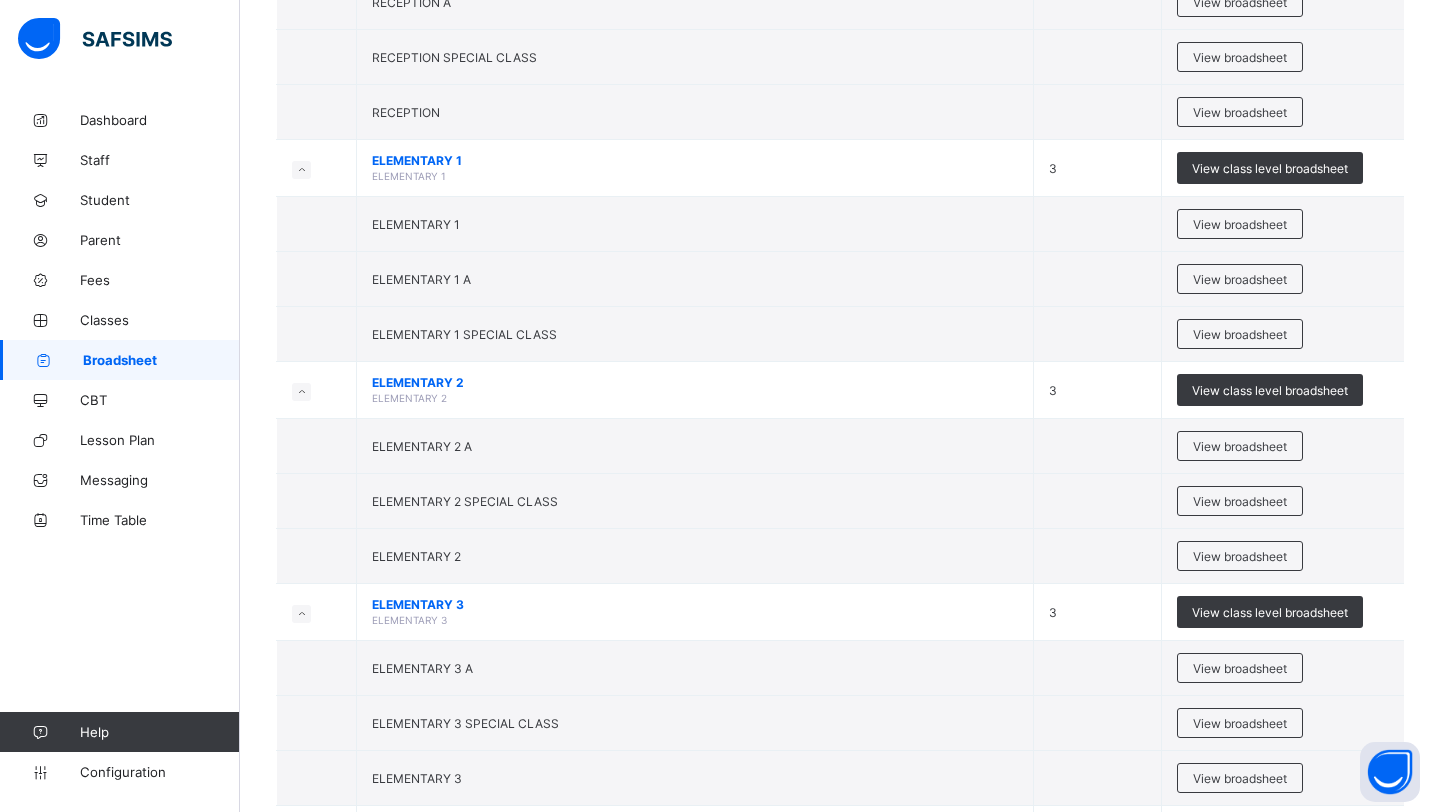 scroll, scrollTop: 758, scrollLeft: 0, axis: vertical 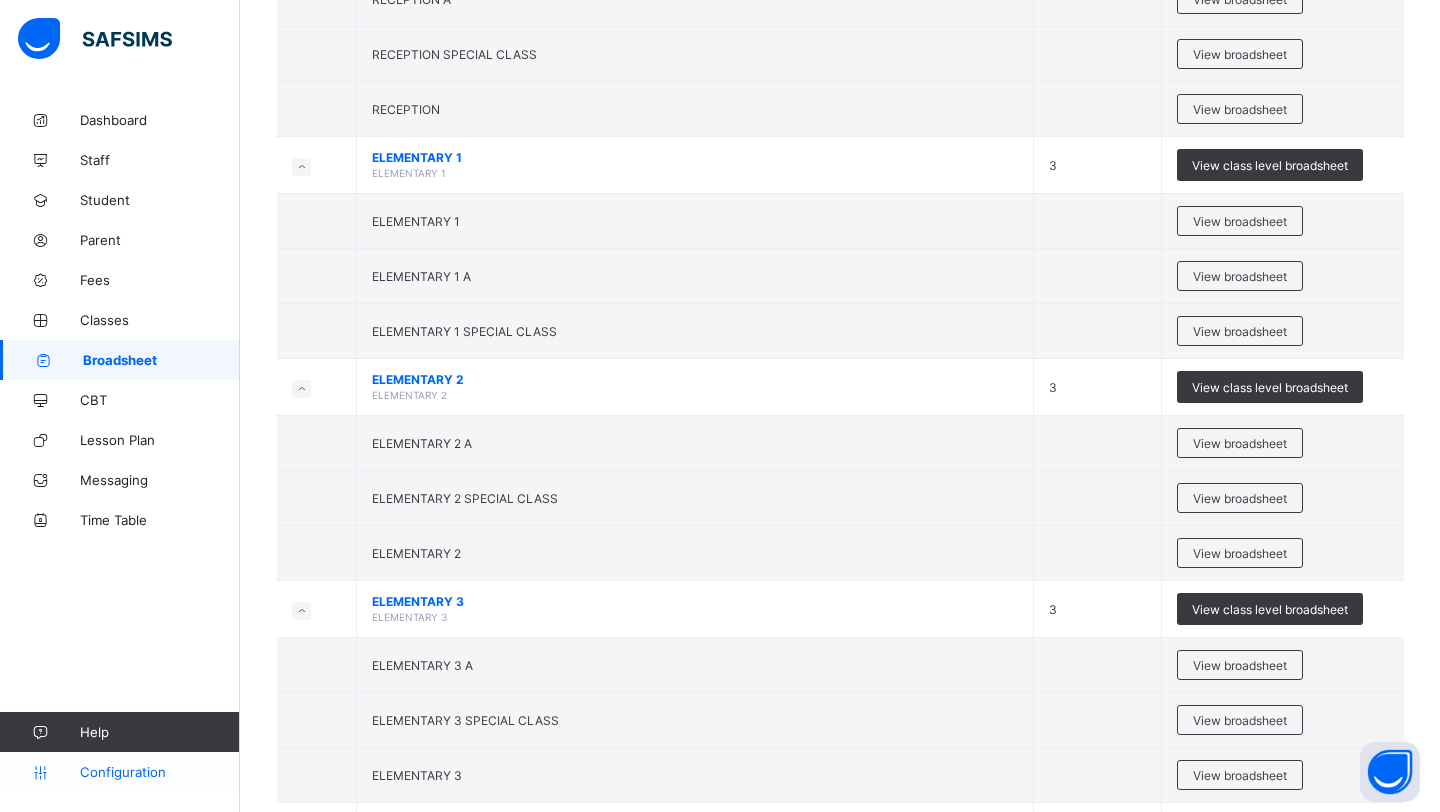 click on "Configuration" at bounding box center [159, 772] 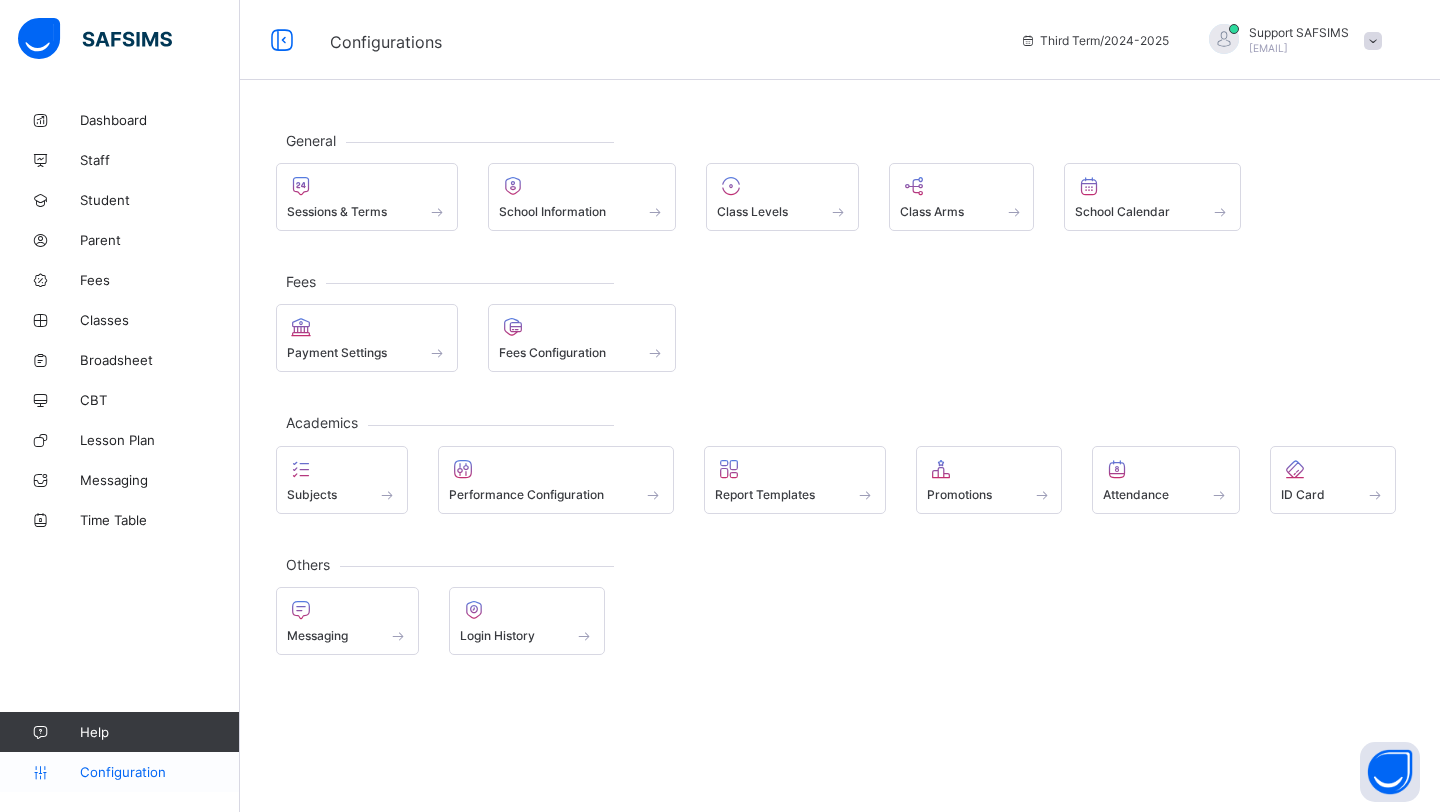 scroll, scrollTop: 0, scrollLeft: 0, axis: both 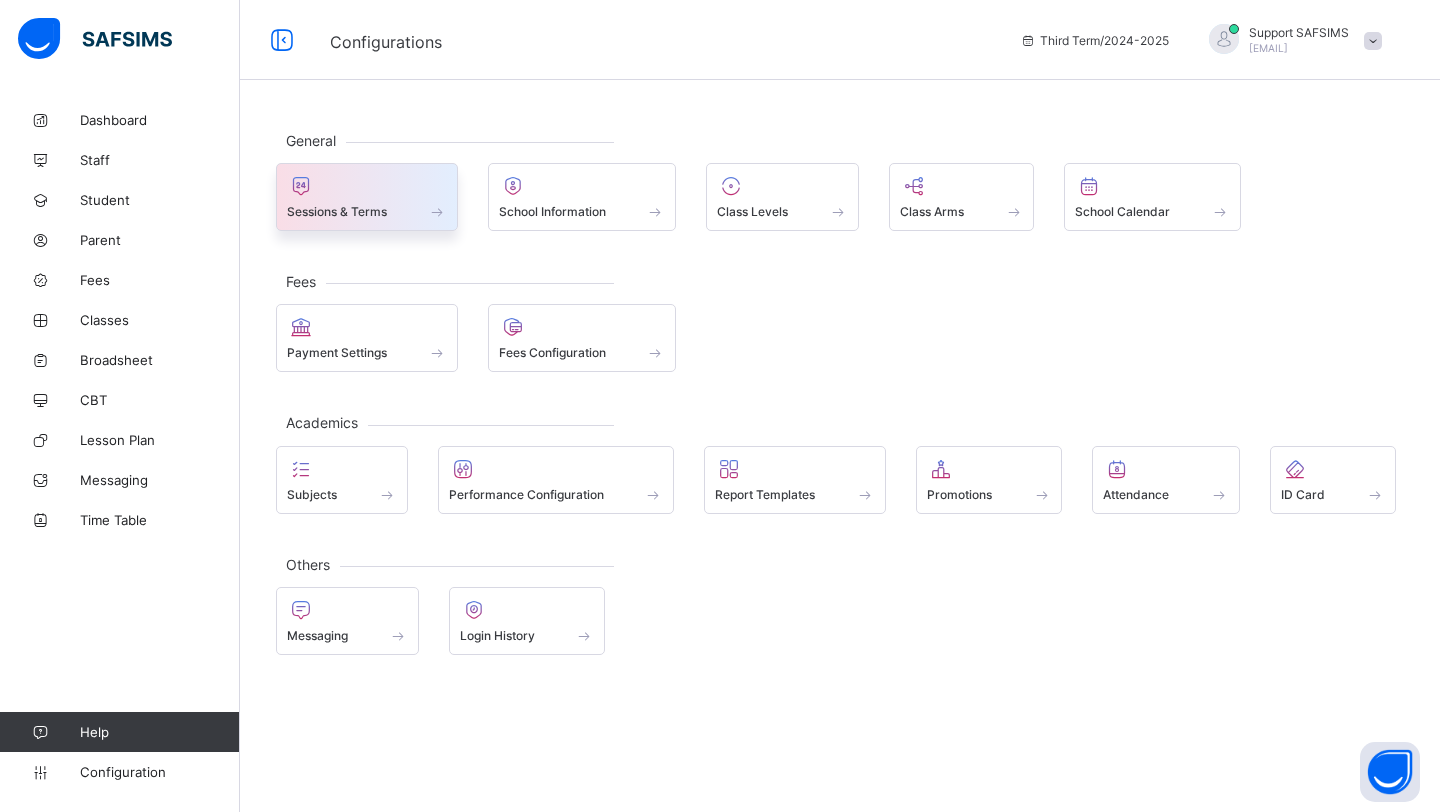 click on "Sessions & Terms" at bounding box center (367, 197) 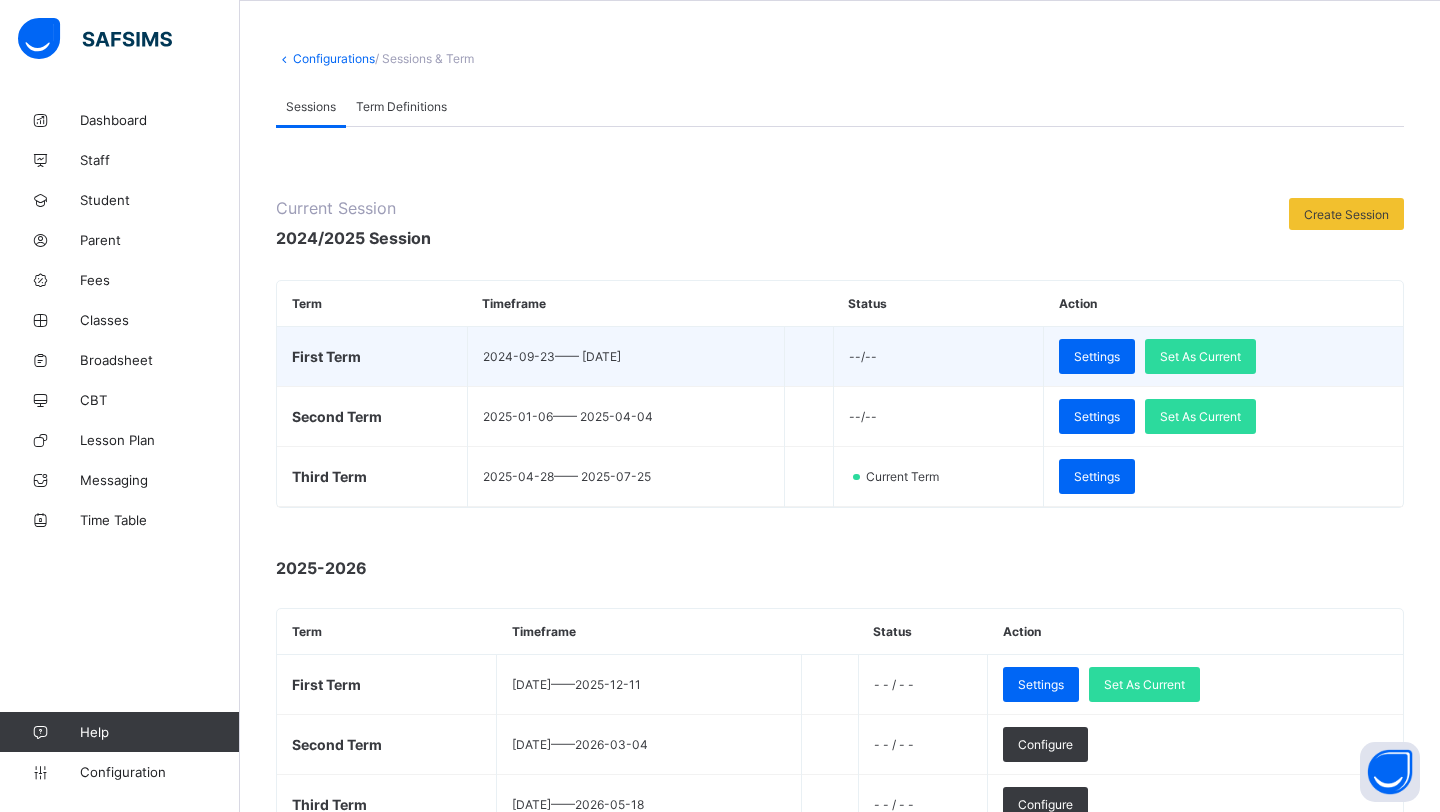 scroll, scrollTop: 87, scrollLeft: 0, axis: vertical 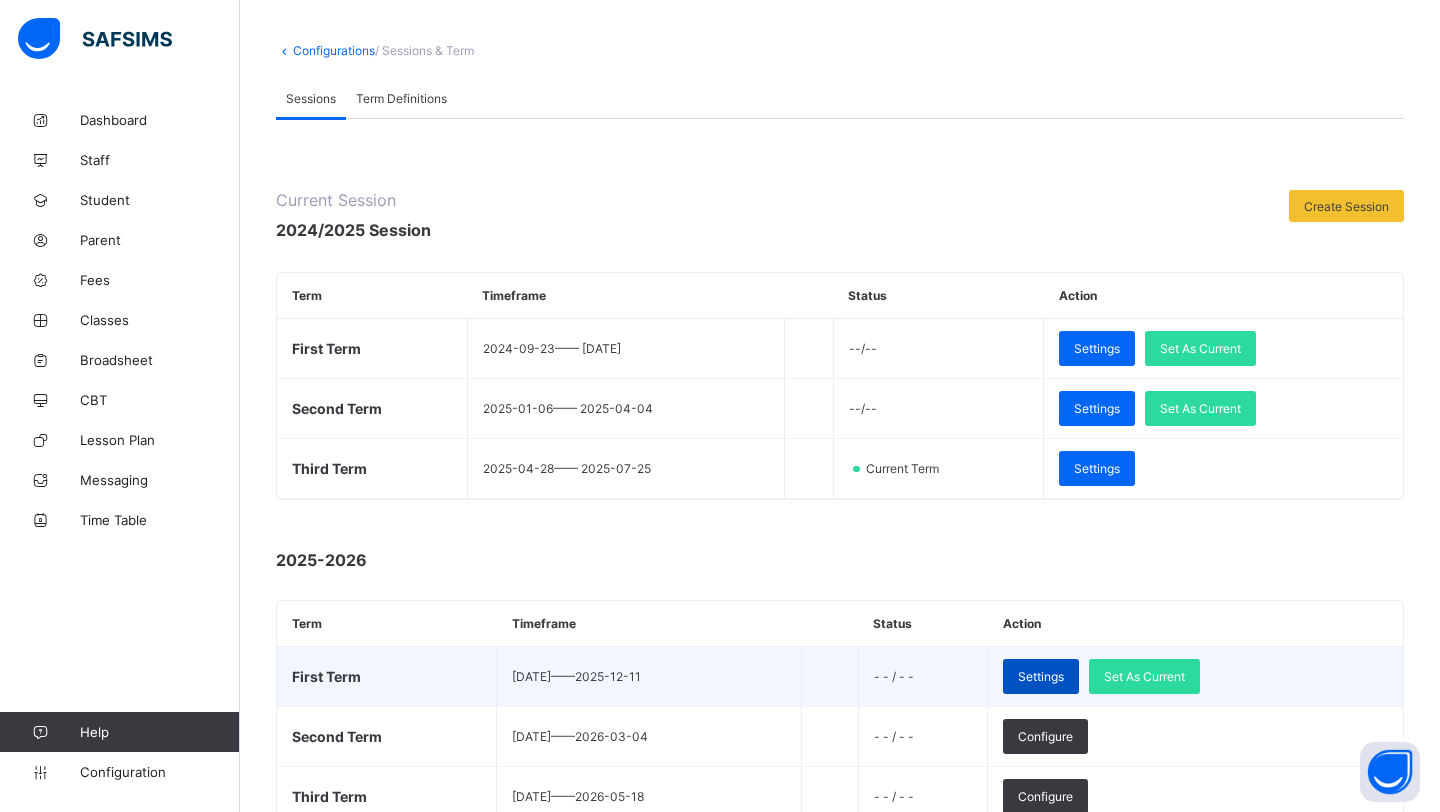 click on "Settings" at bounding box center [1041, 676] 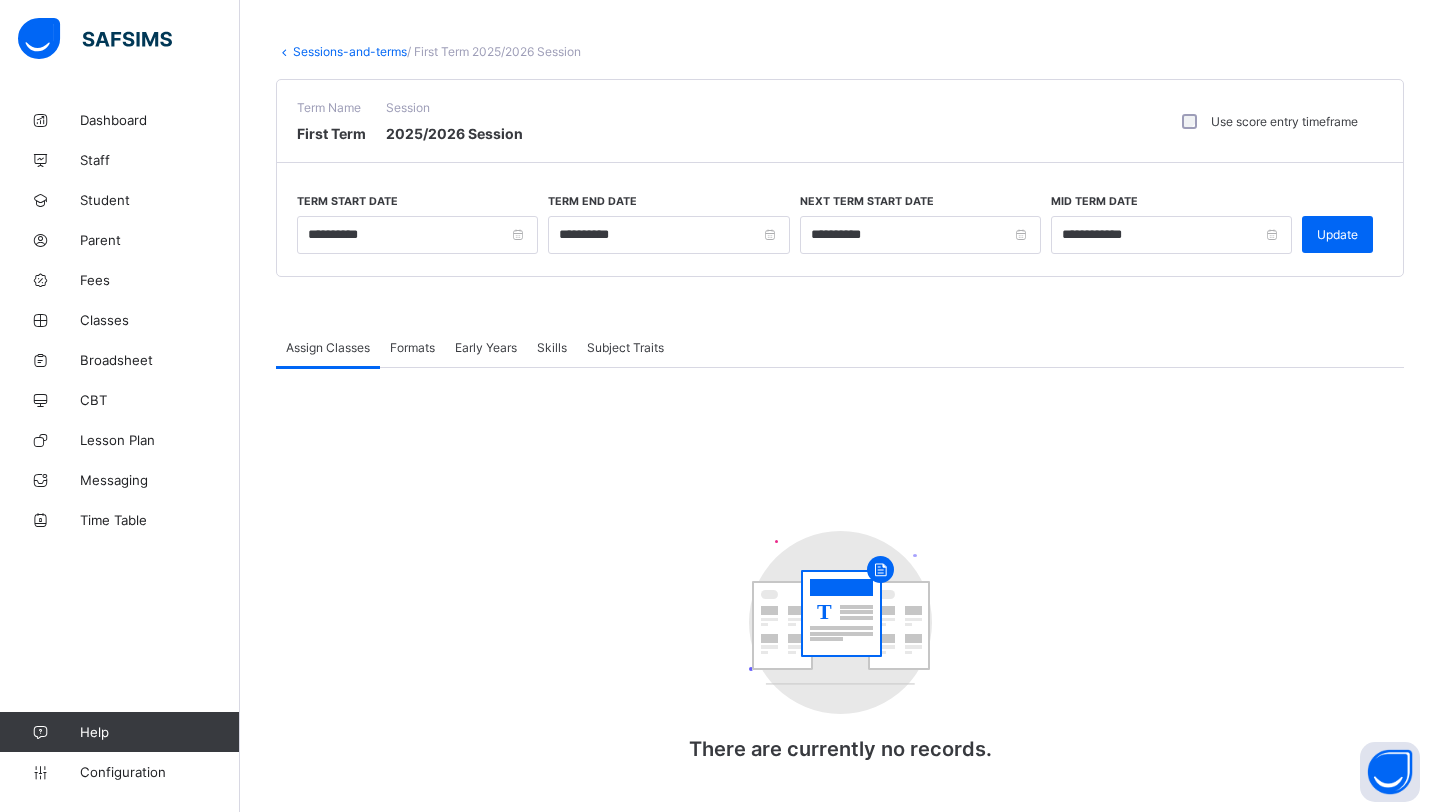 scroll, scrollTop: 87, scrollLeft: 0, axis: vertical 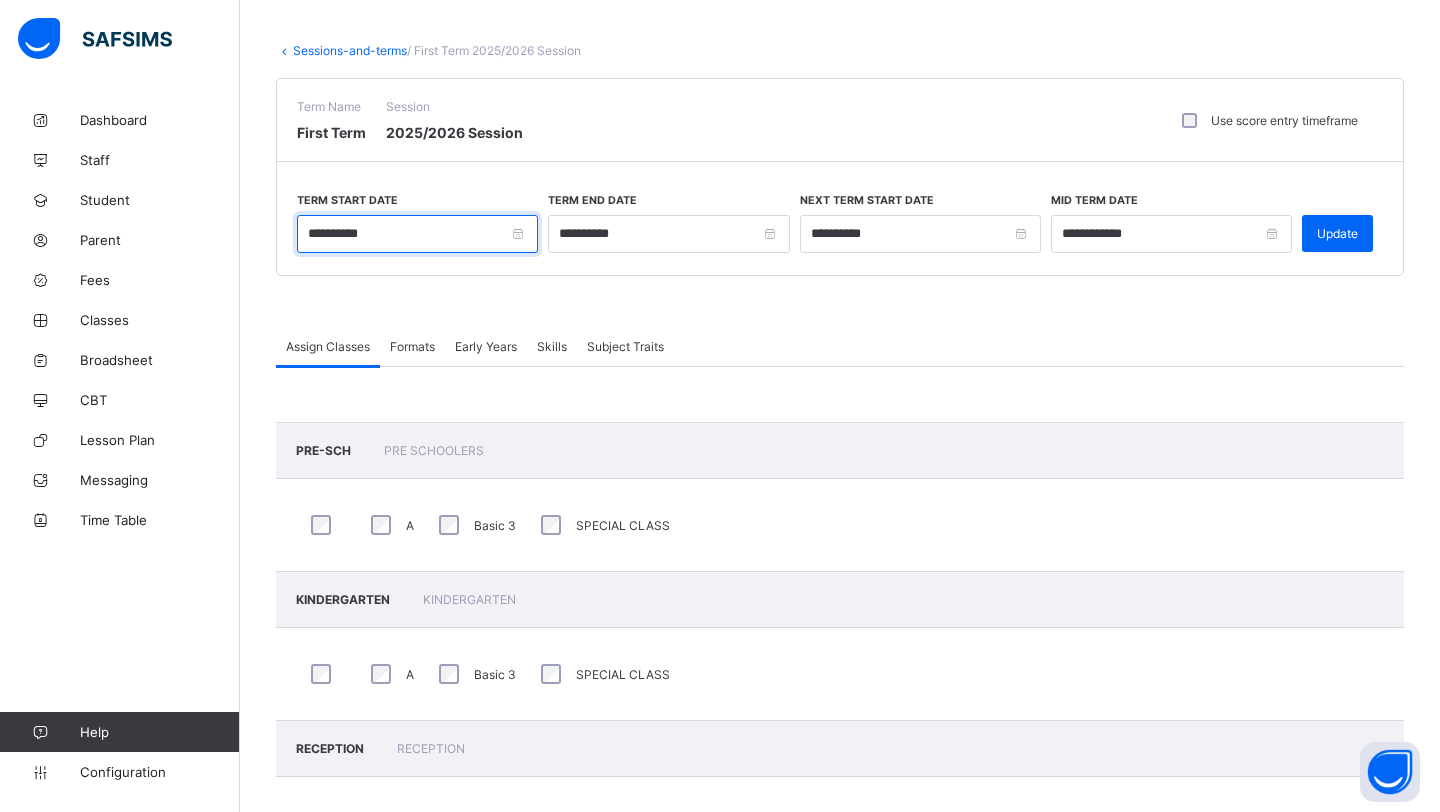 click on "**********" at bounding box center (417, 234) 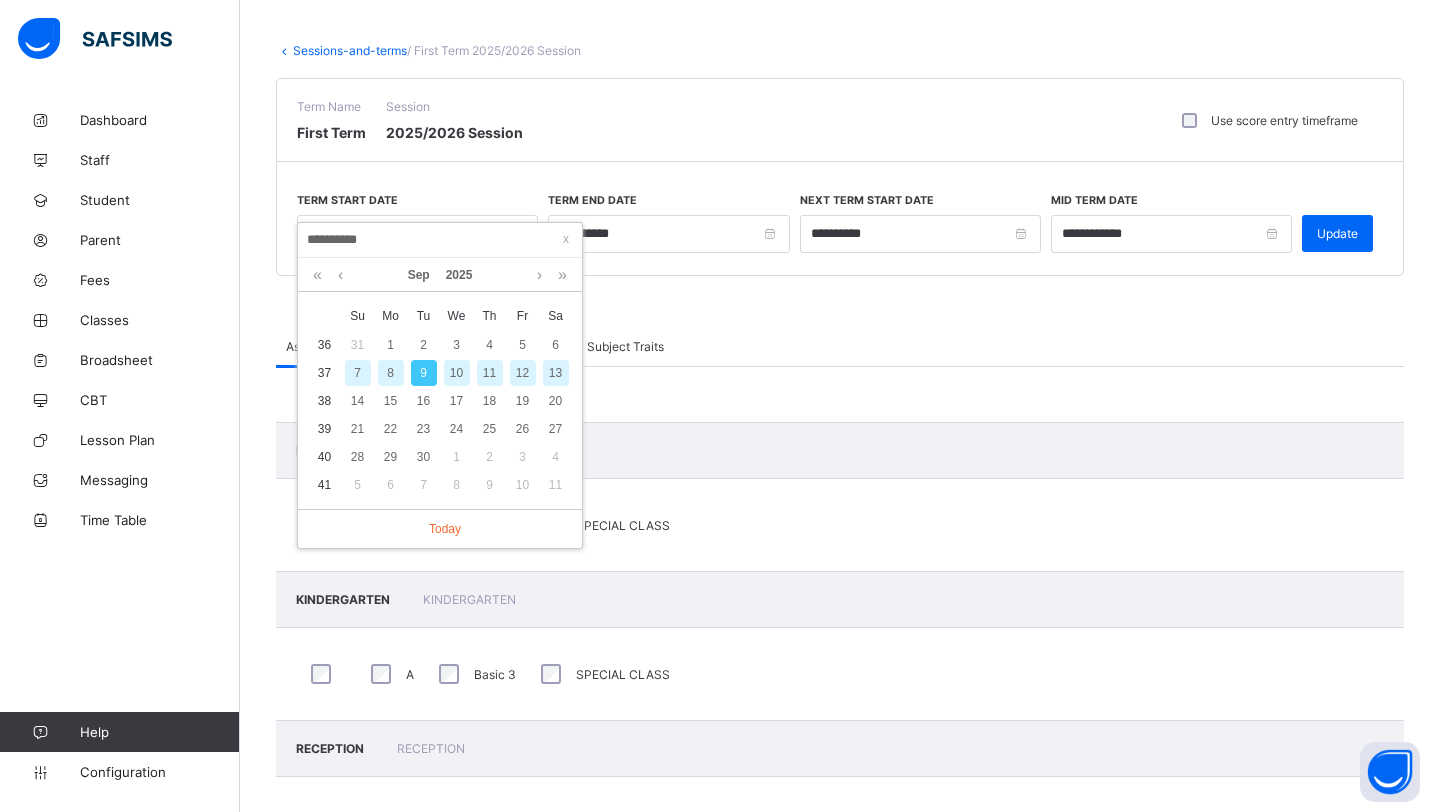 click on "8" at bounding box center (391, 373) 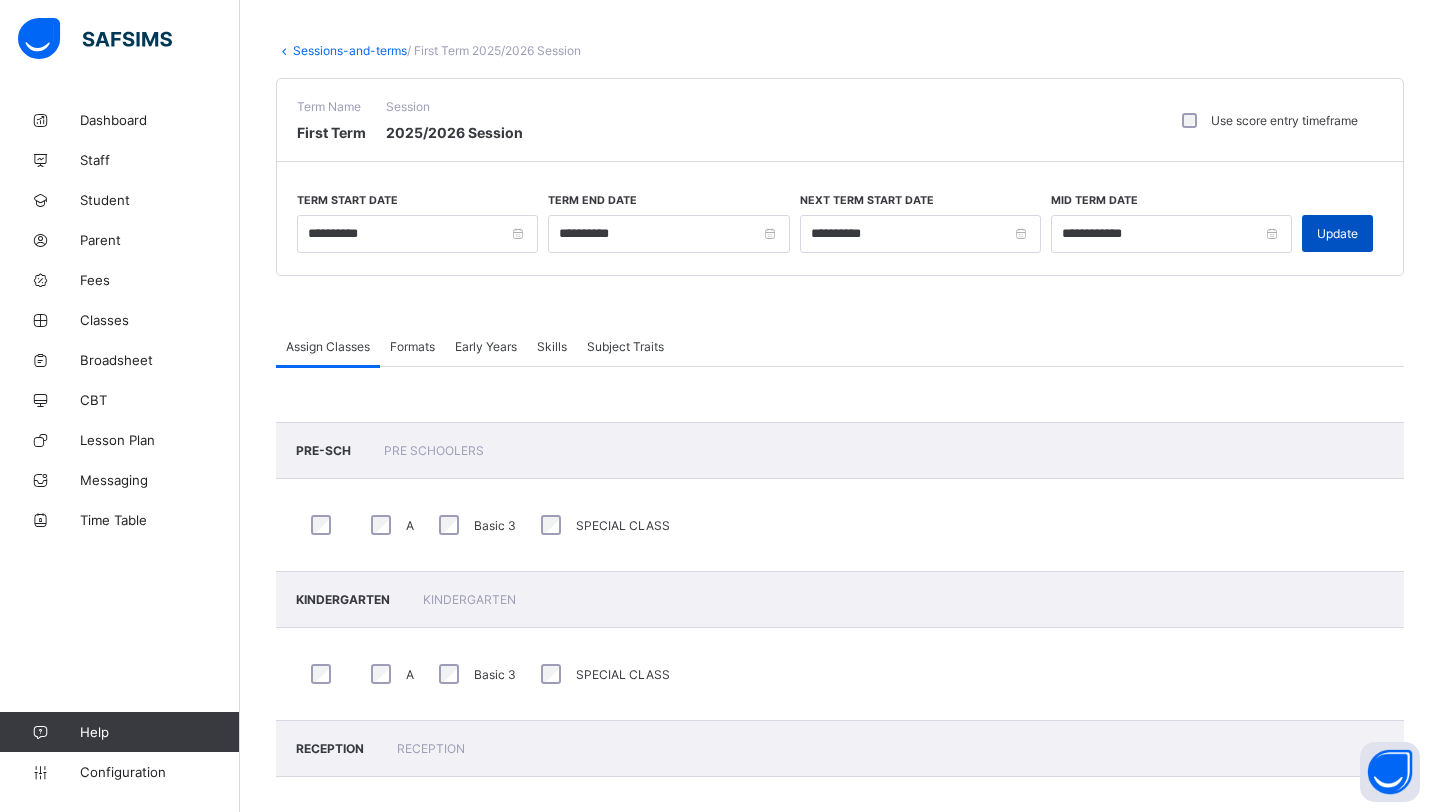 click on "Update" at bounding box center [1337, 233] 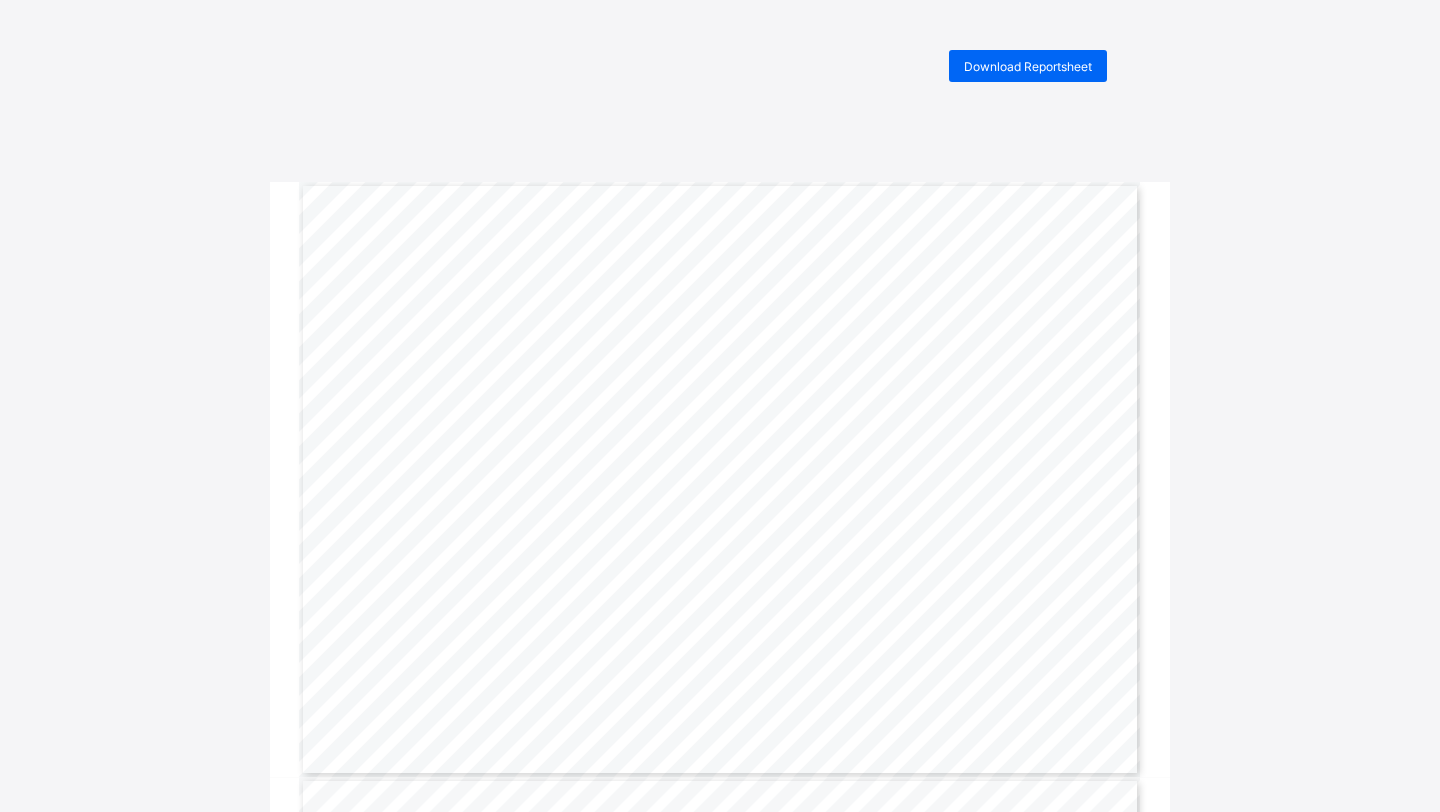 scroll, scrollTop: 0, scrollLeft: 0, axis: both 